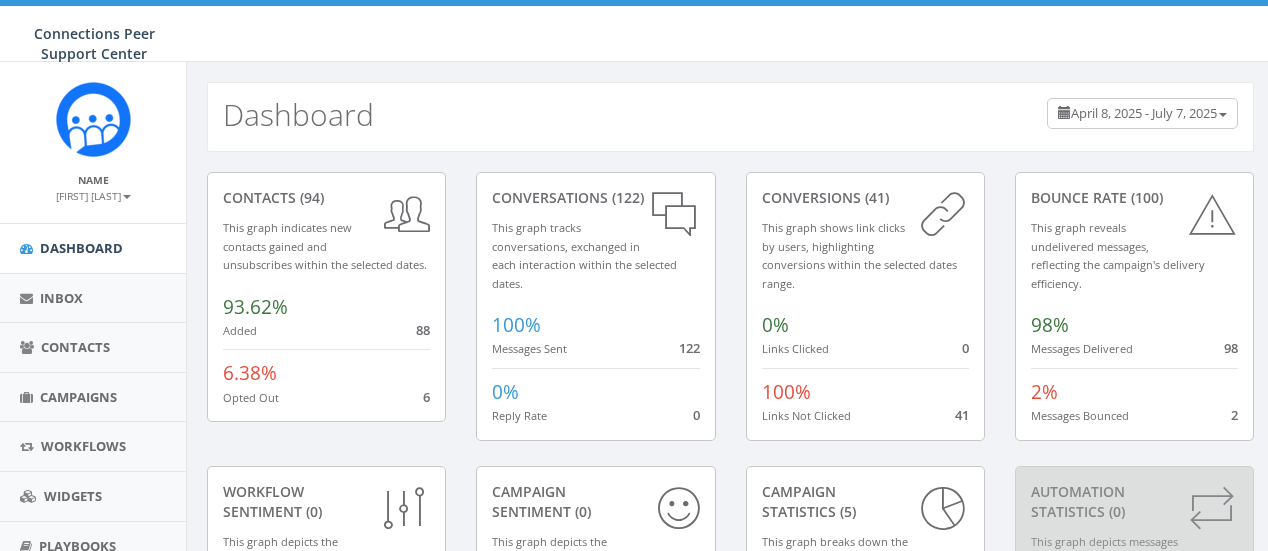 scroll, scrollTop: 0, scrollLeft: 0, axis: both 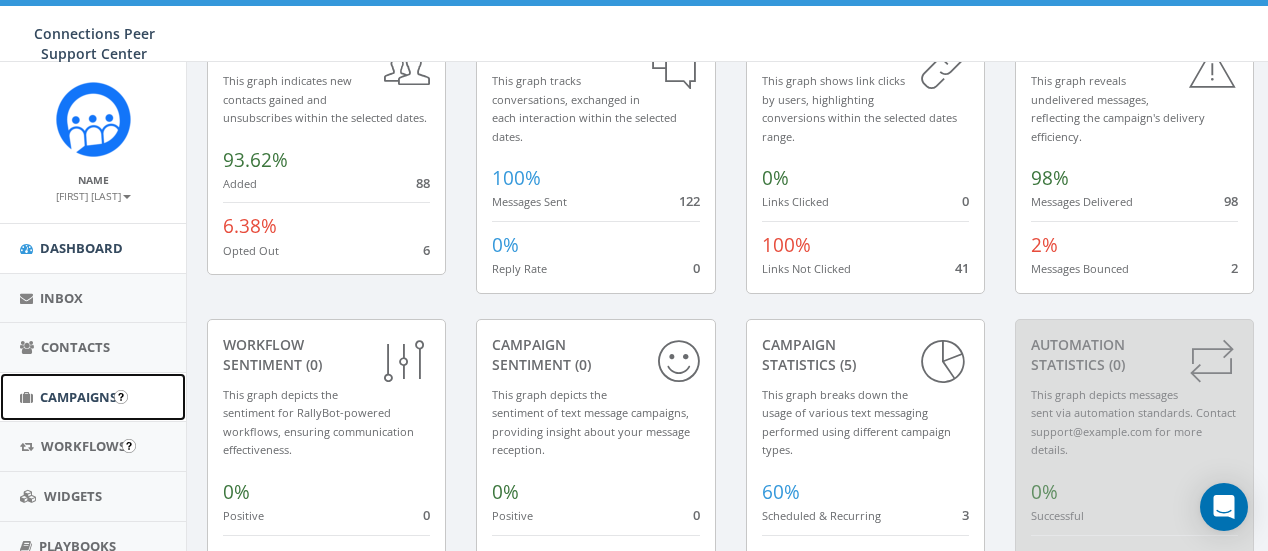 click on "Campaigns" at bounding box center [93, 397] 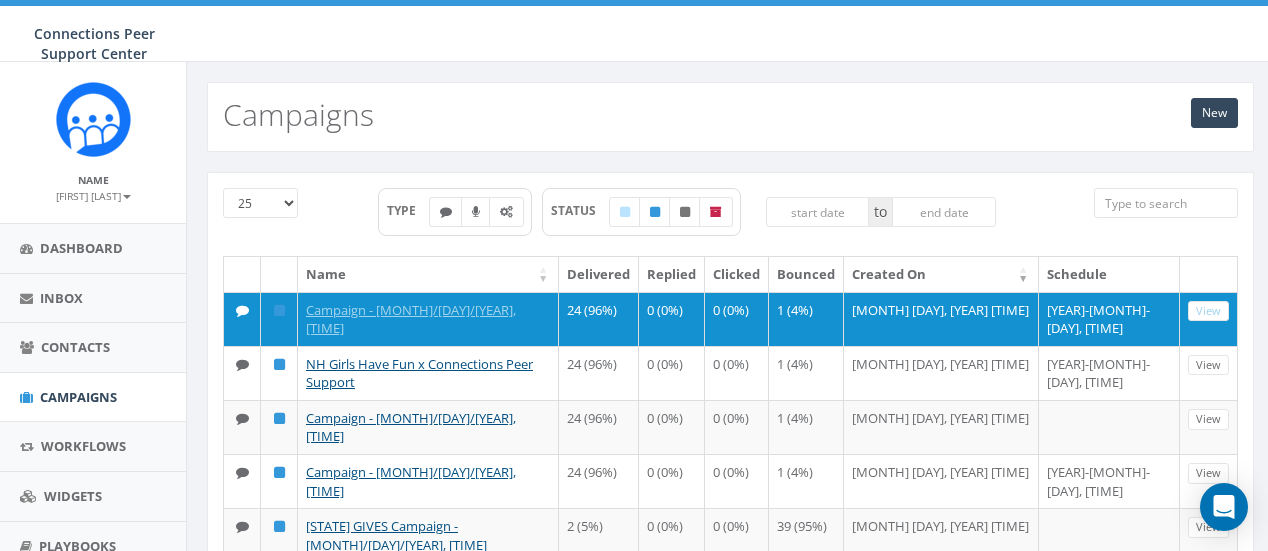 scroll, scrollTop: 0, scrollLeft: 0, axis: both 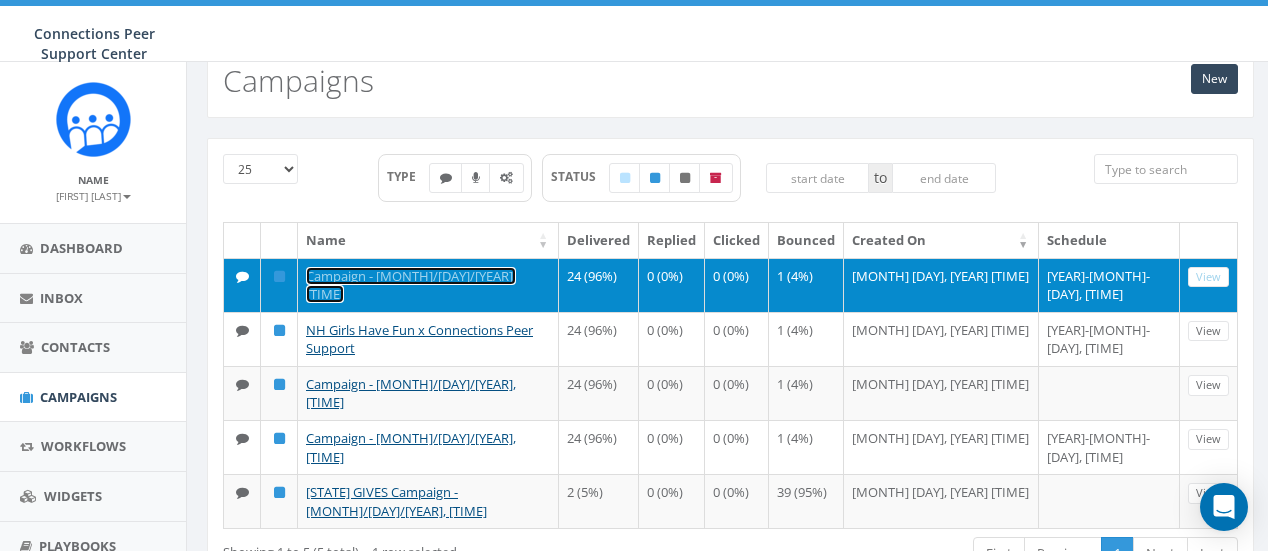 click on "Campaign - [MONTH]/[DAY]/[YEAR], [TIME]" at bounding box center [411, 285] 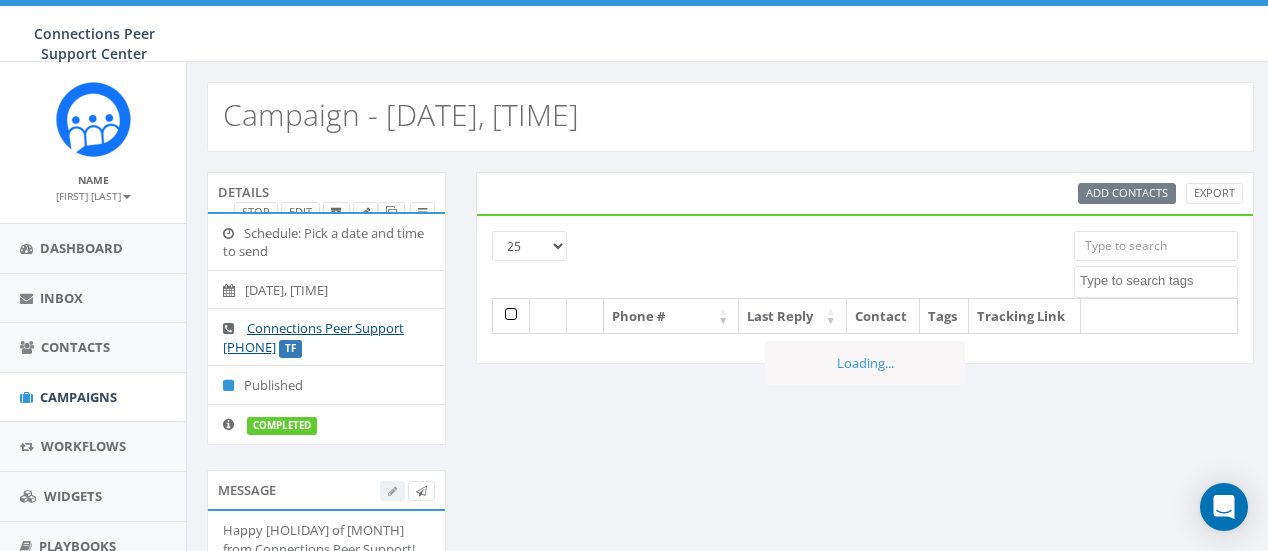 scroll, scrollTop: 0, scrollLeft: 0, axis: both 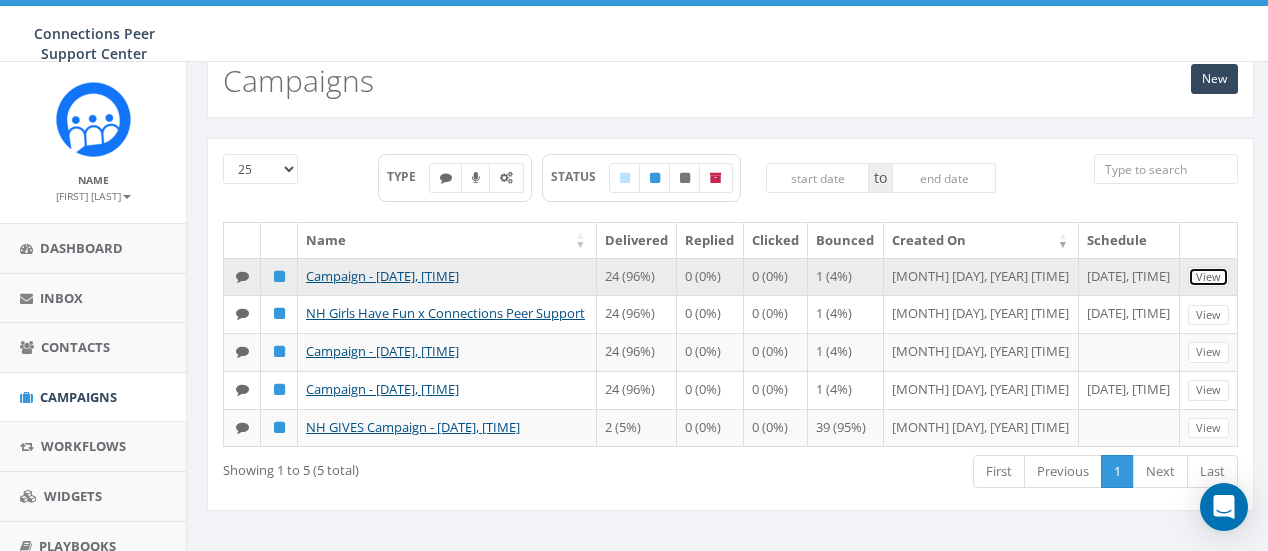 click on "View" at bounding box center (1208, 277) 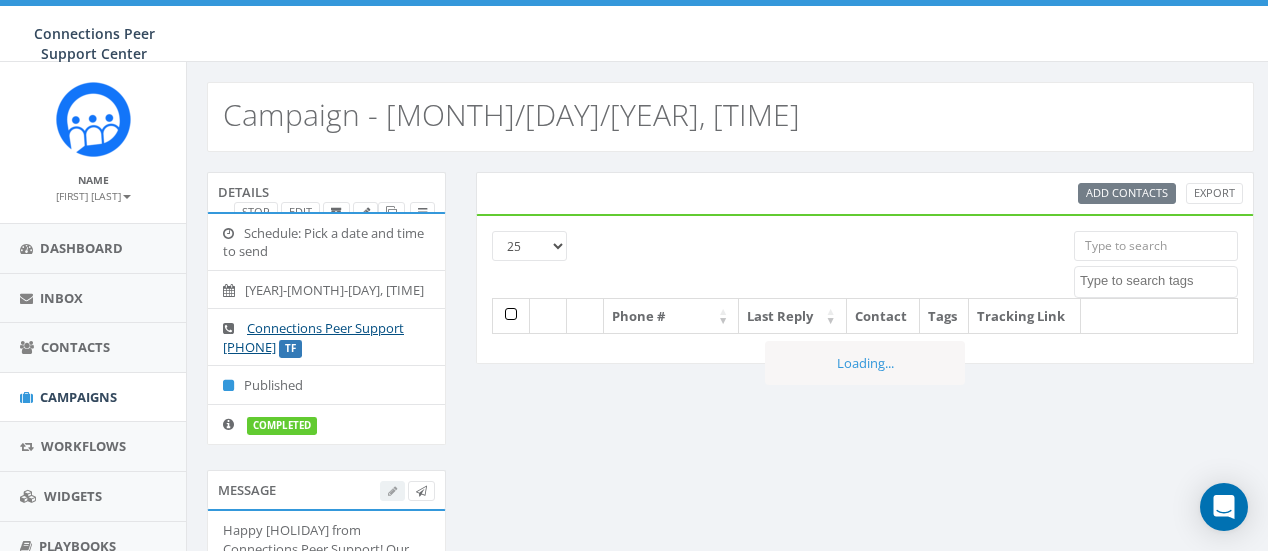 scroll, scrollTop: 0, scrollLeft: 0, axis: both 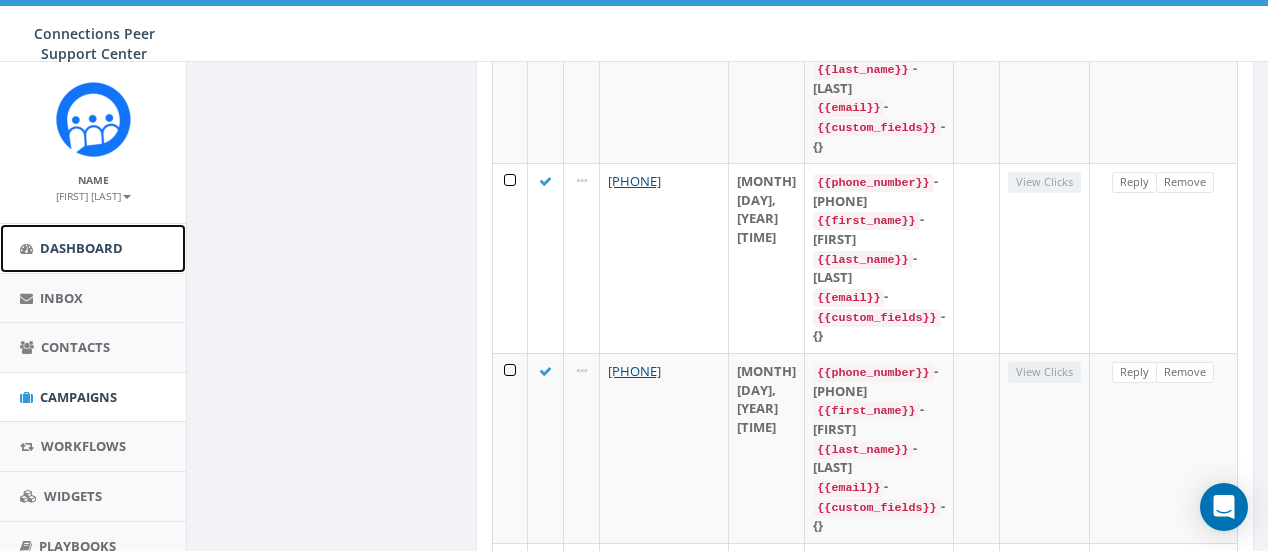 click on "Dashboard" at bounding box center [81, 248] 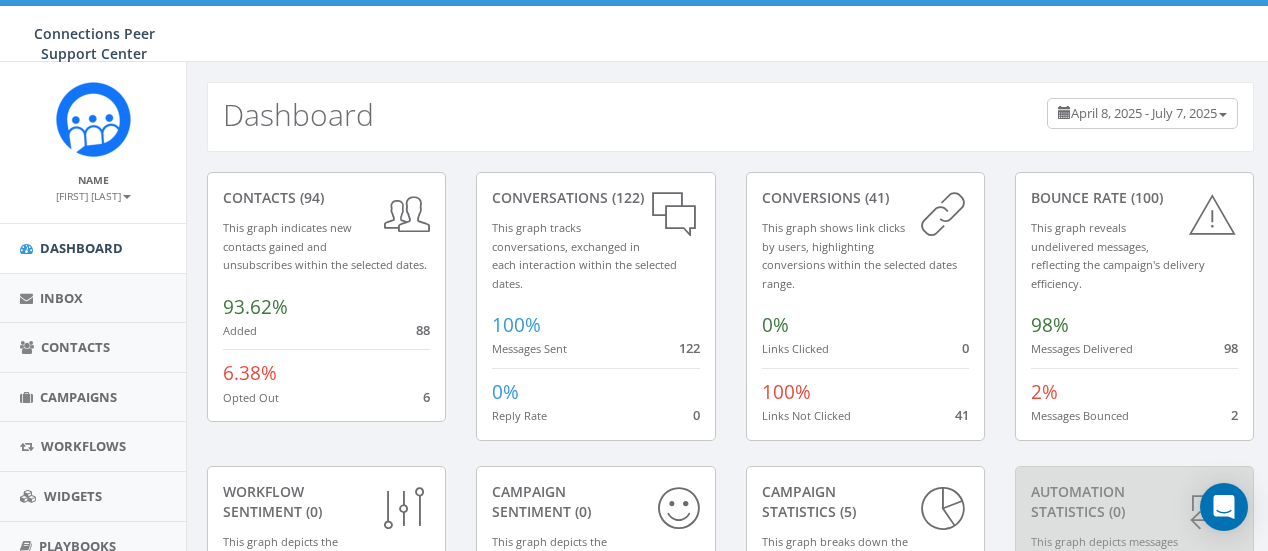 scroll, scrollTop: 0, scrollLeft: 0, axis: both 